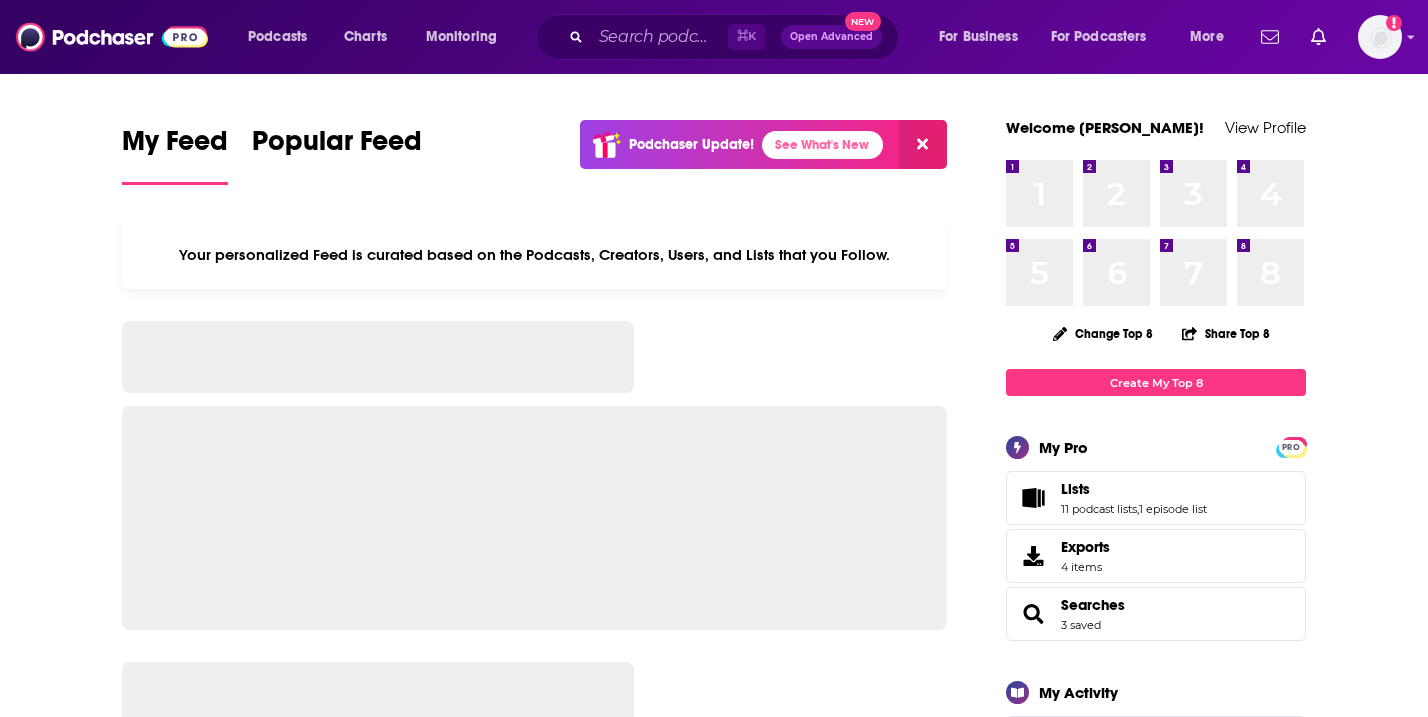 scroll, scrollTop: 0, scrollLeft: 0, axis: both 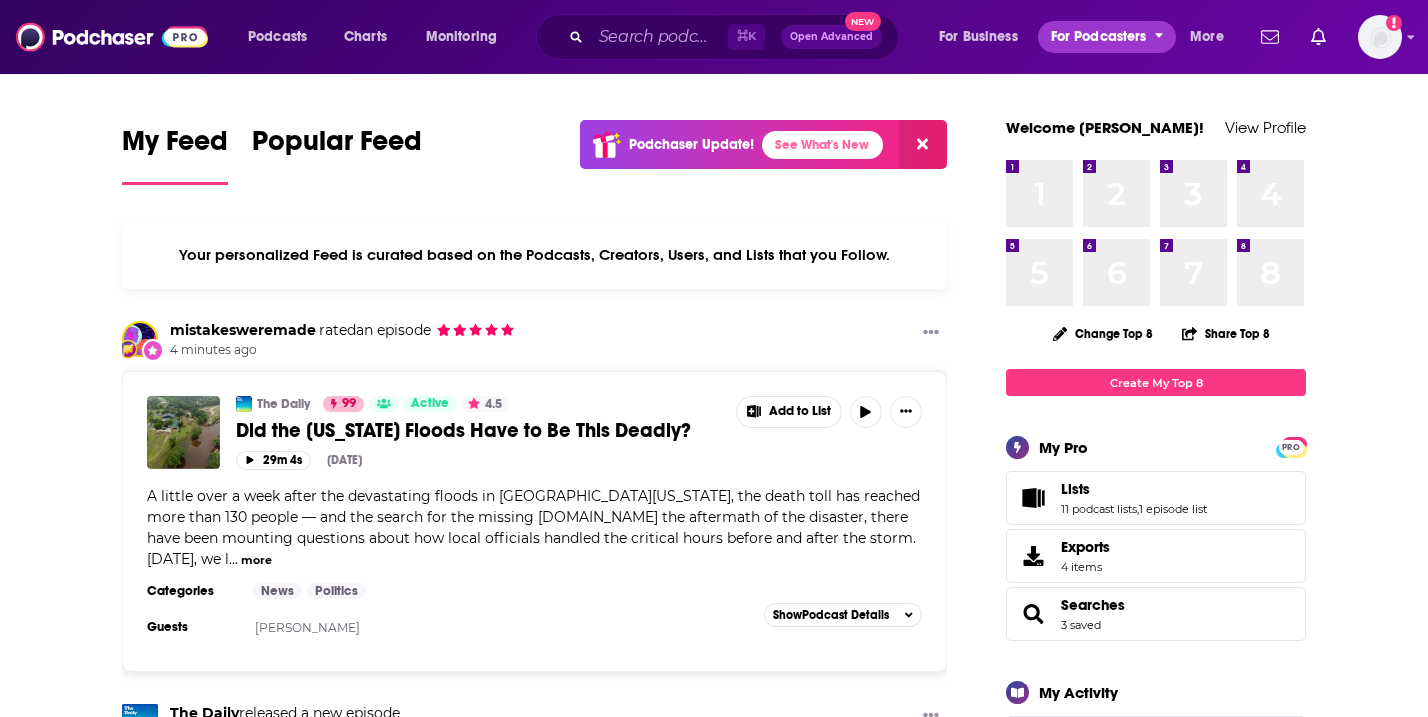 click on "For Podcasters" at bounding box center [1099, 37] 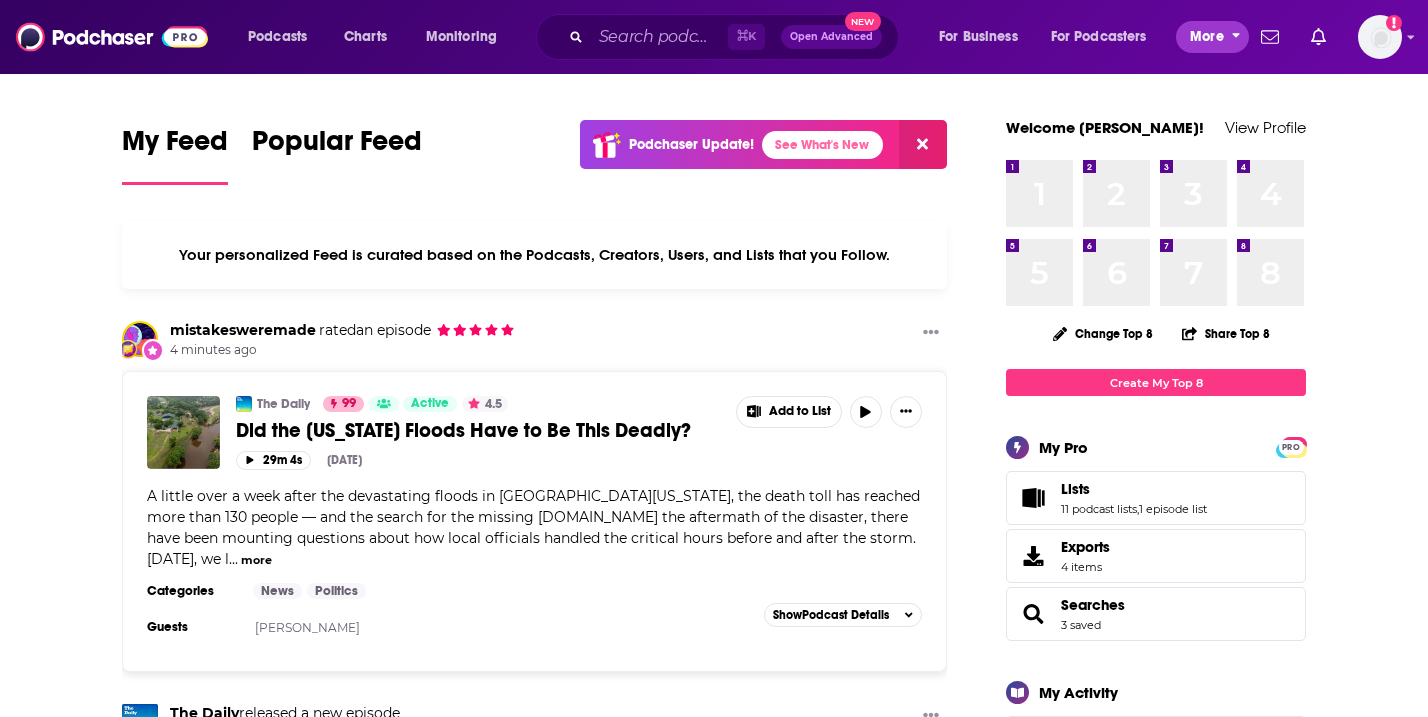 click on "More" at bounding box center [1207, 37] 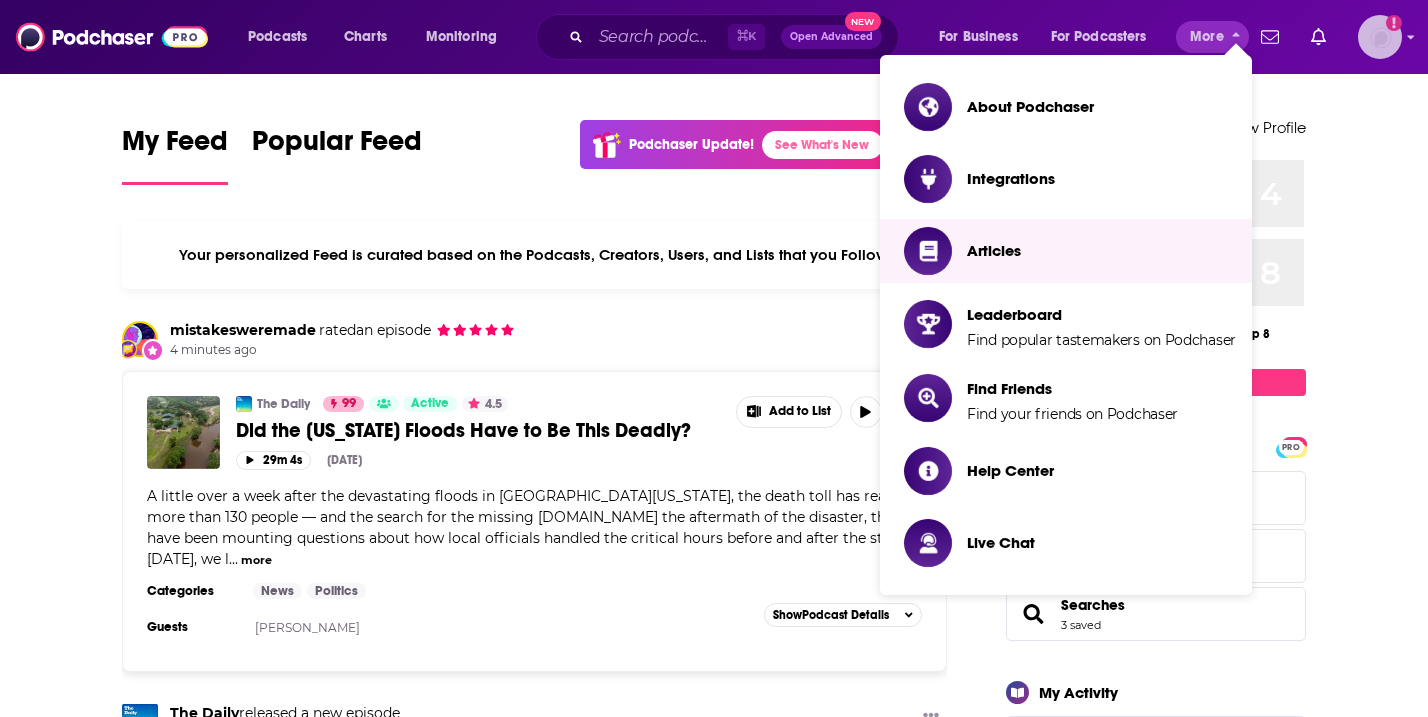 click at bounding box center (1380, 37) 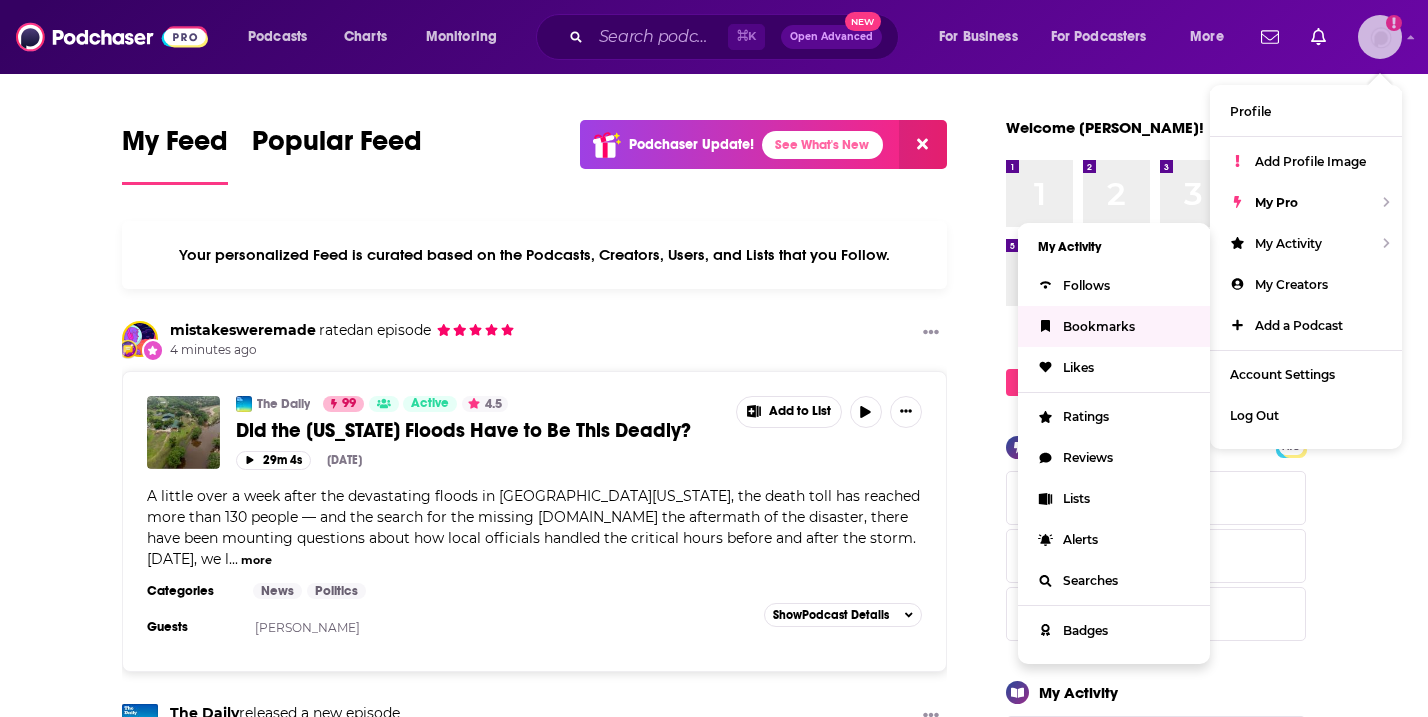 click on "Bookmarks" at bounding box center [1099, 326] 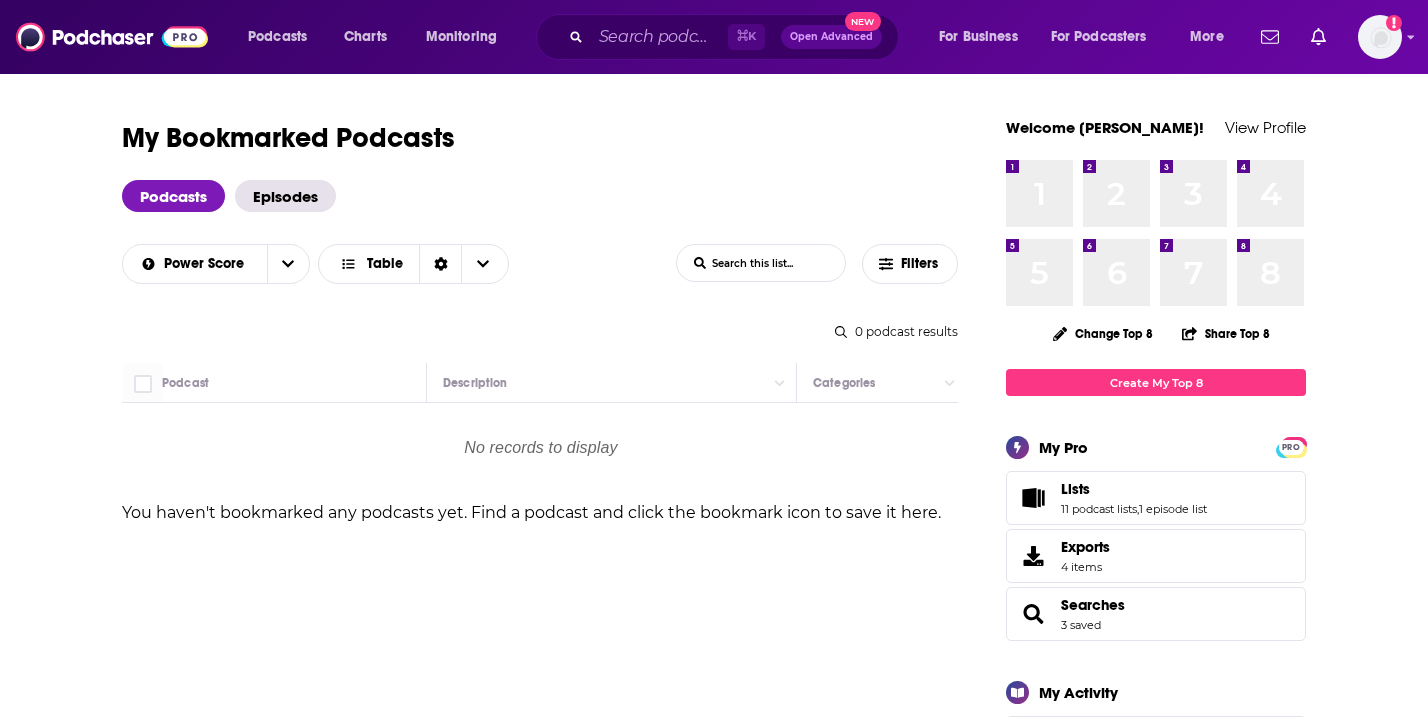 click on "Episodes" at bounding box center [285, 196] 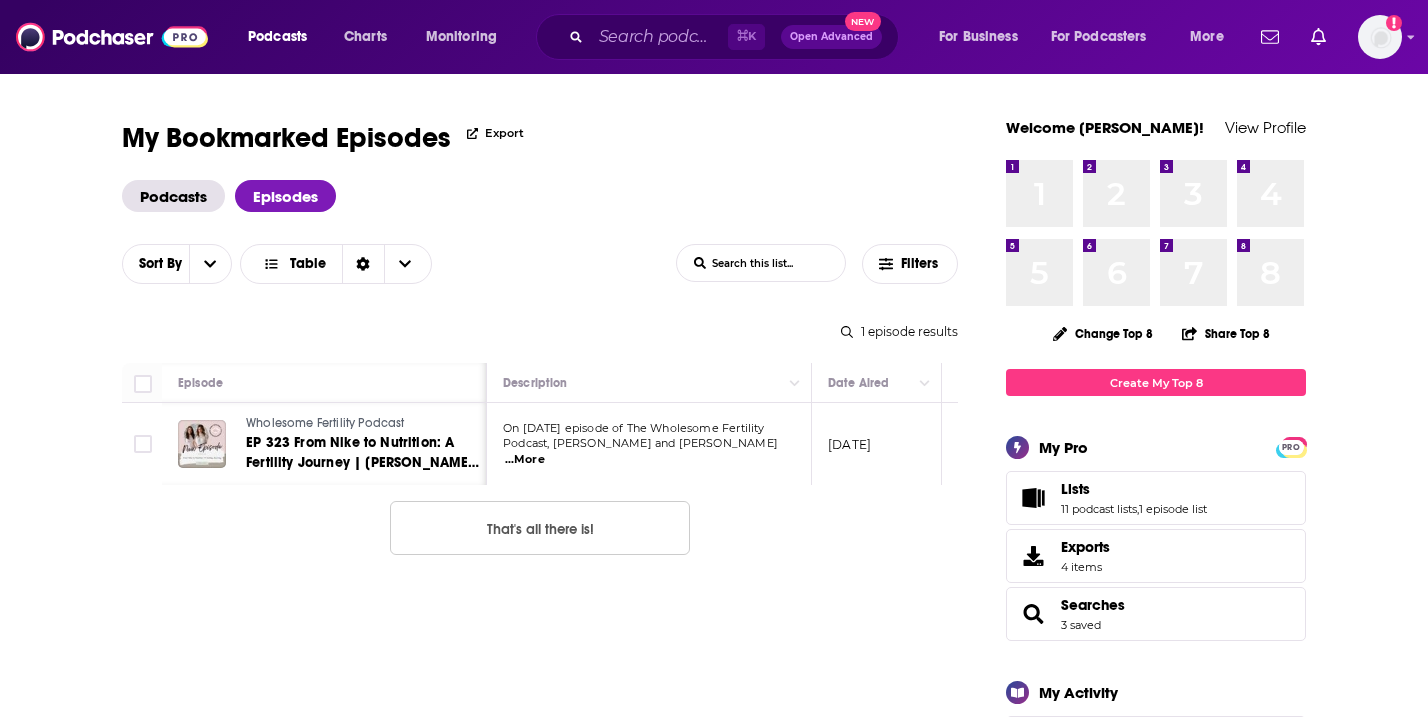scroll, scrollTop: 50, scrollLeft: 0, axis: vertical 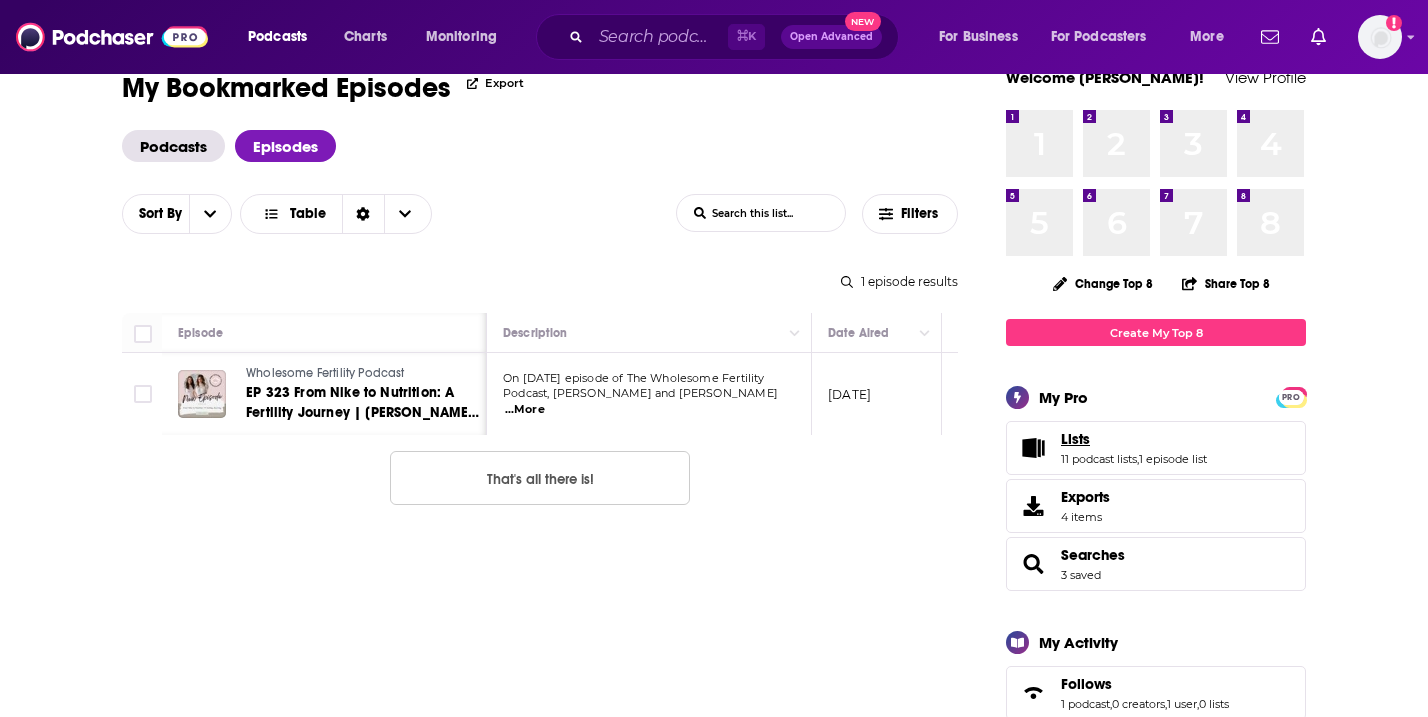 click on "Lists" at bounding box center (1075, 439) 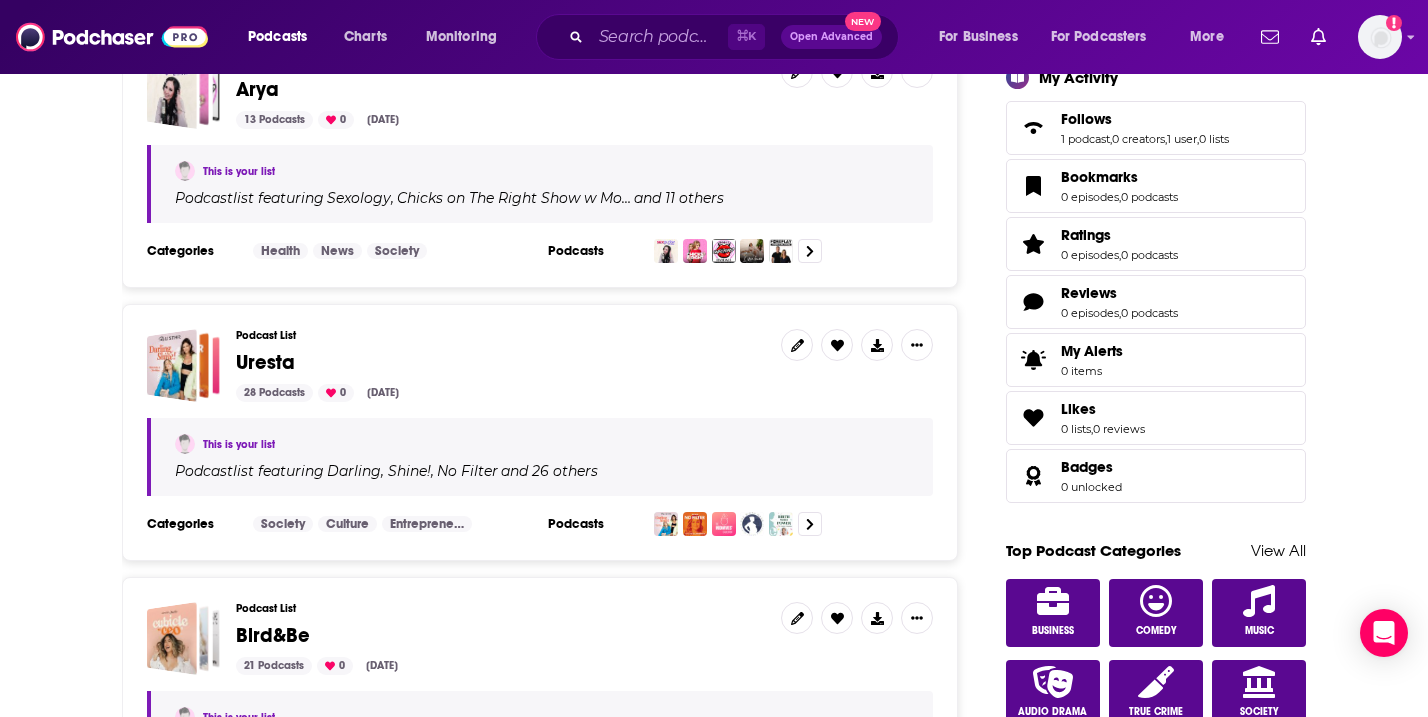 scroll, scrollTop: 647, scrollLeft: 0, axis: vertical 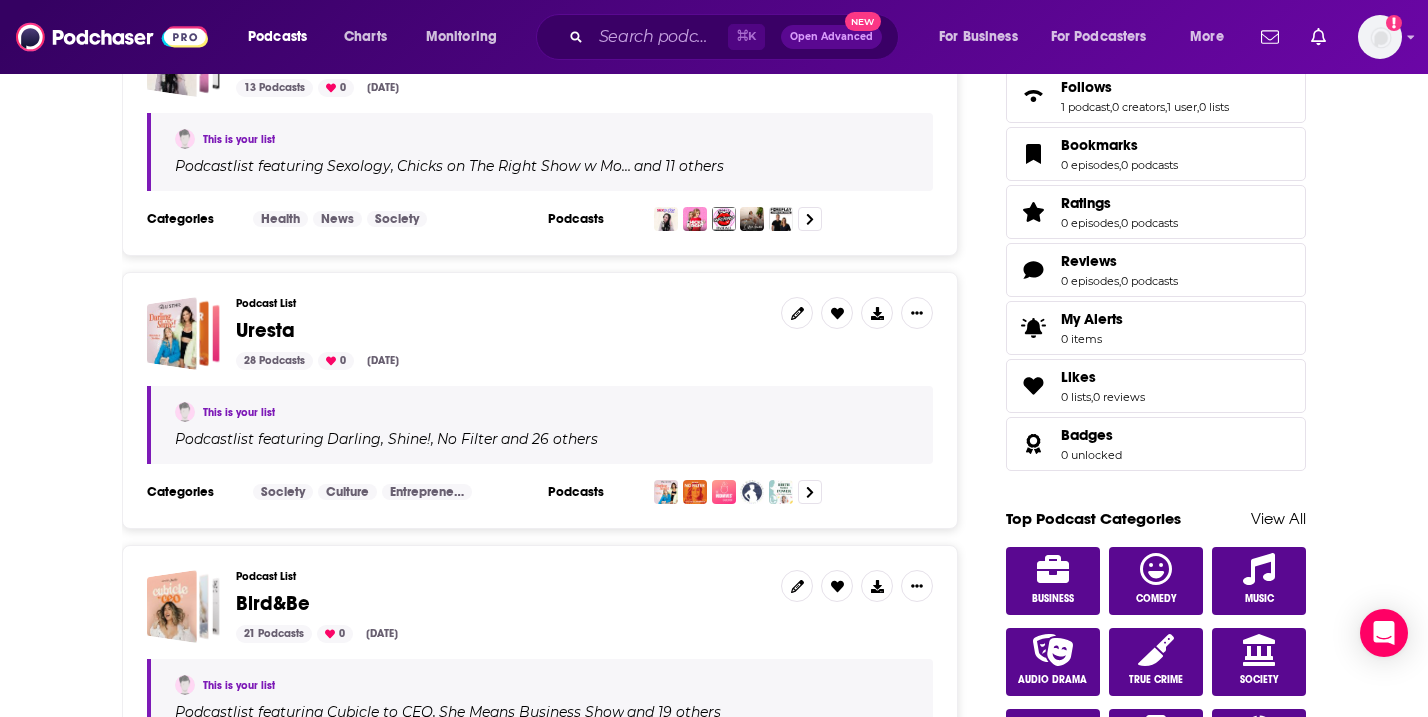 click on "Podcasts" at bounding box center (593, 492) 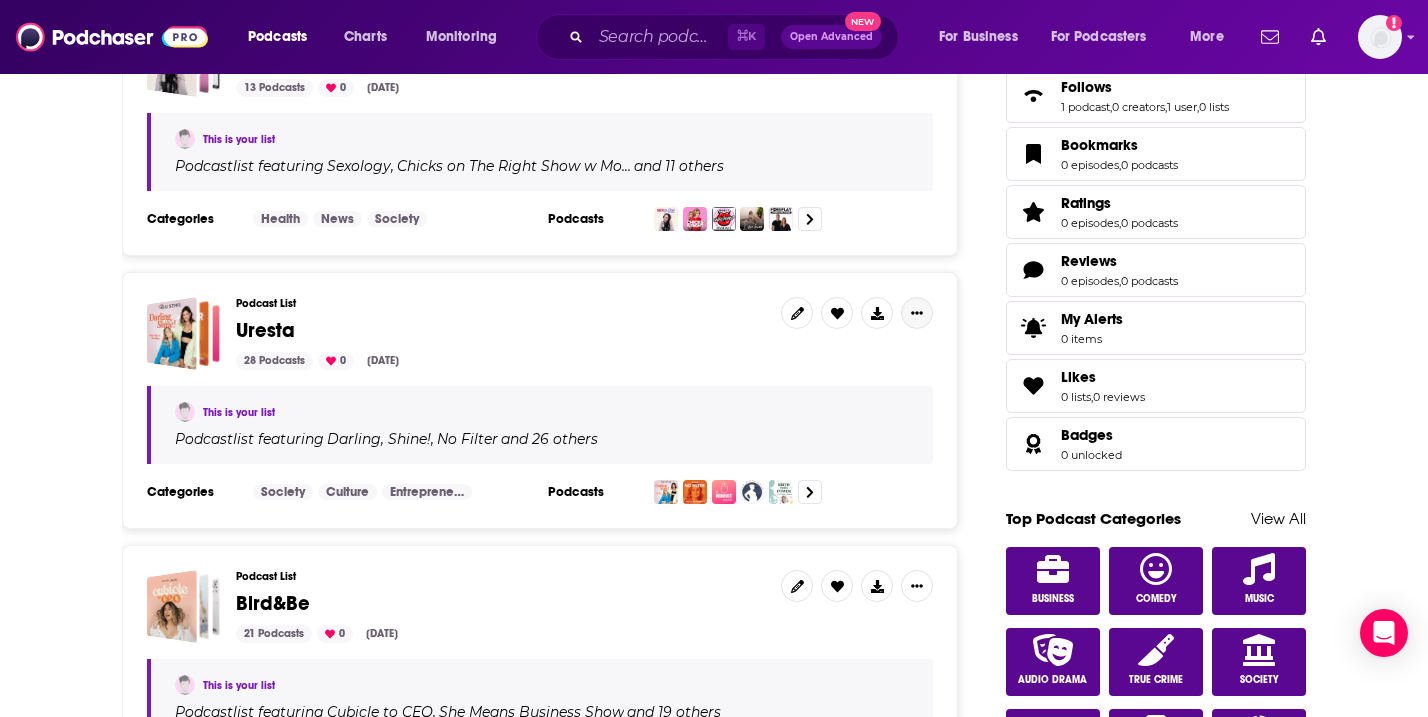 click 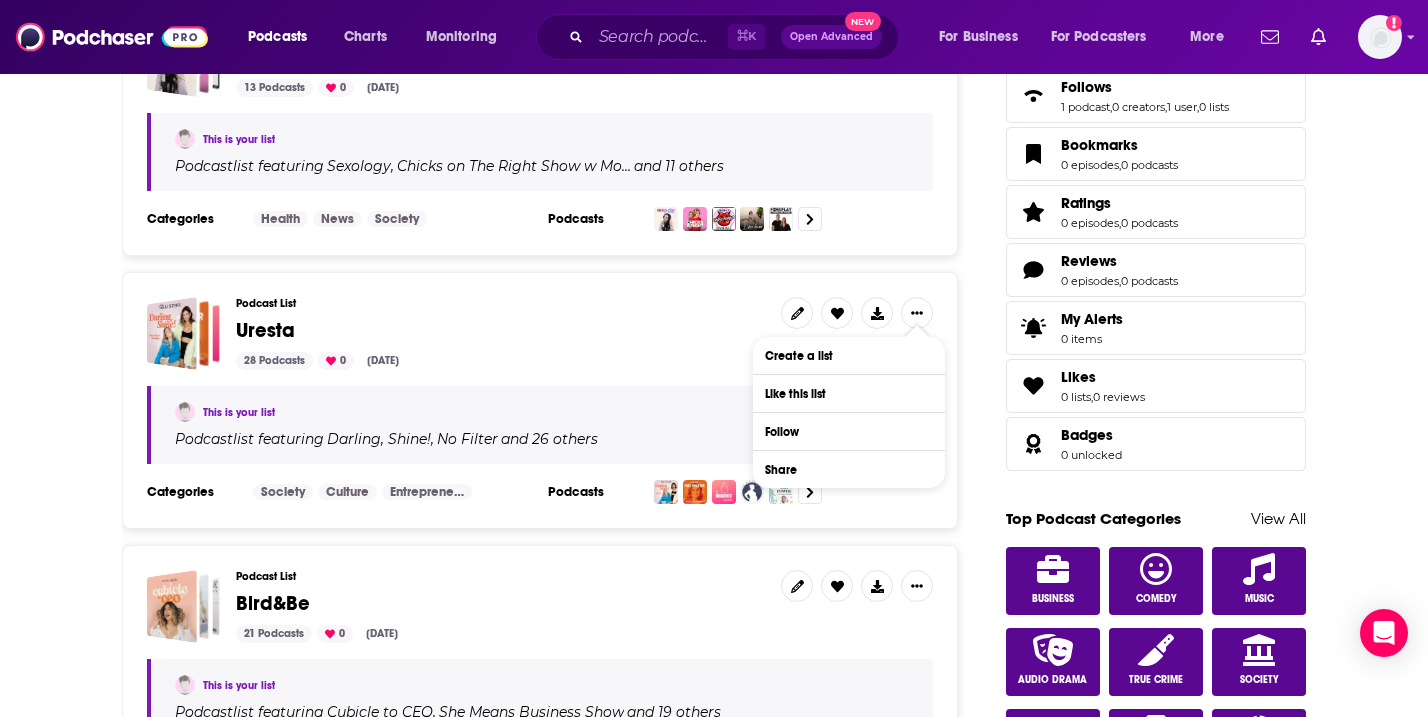 click on "28   Podcasts 0 [DATE]" at bounding box center [500, 361] 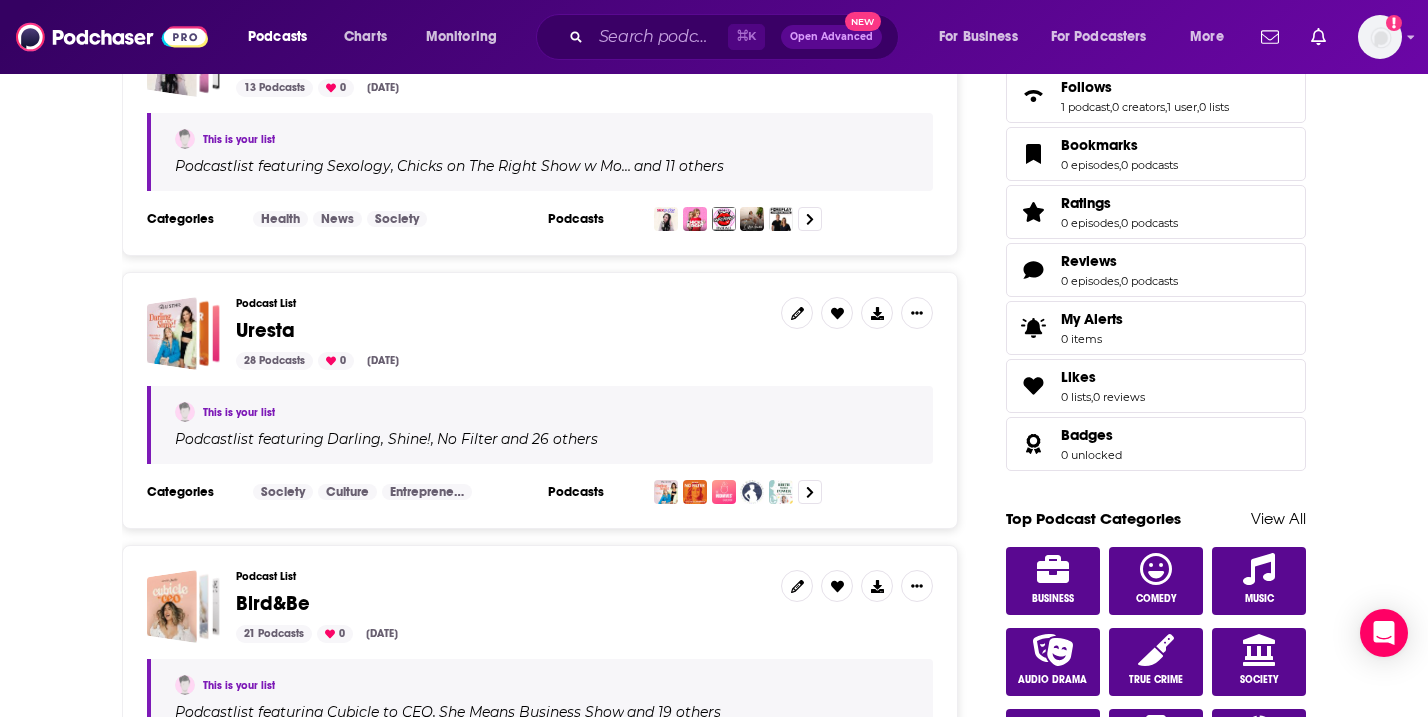 click on "This is your list" at bounding box center [239, 412] 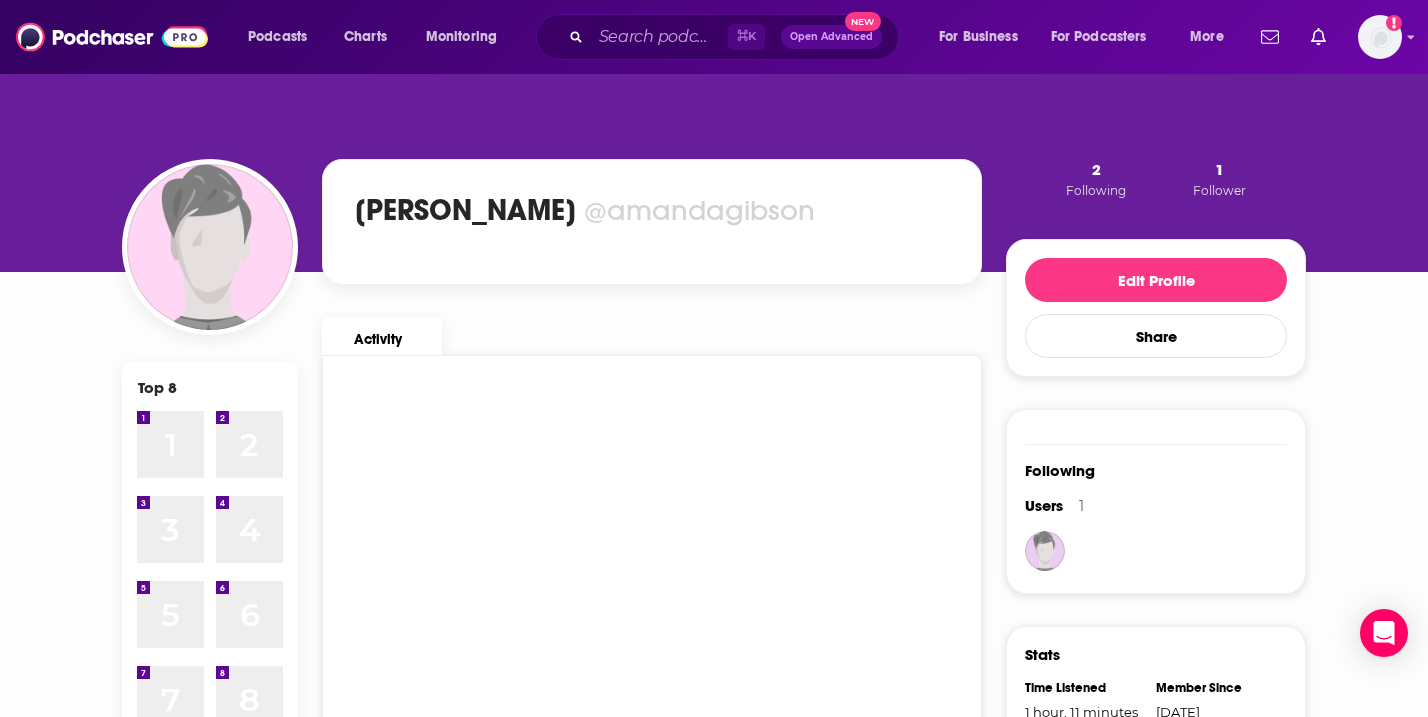 scroll, scrollTop: 2, scrollLeft: 0, axis: vertical 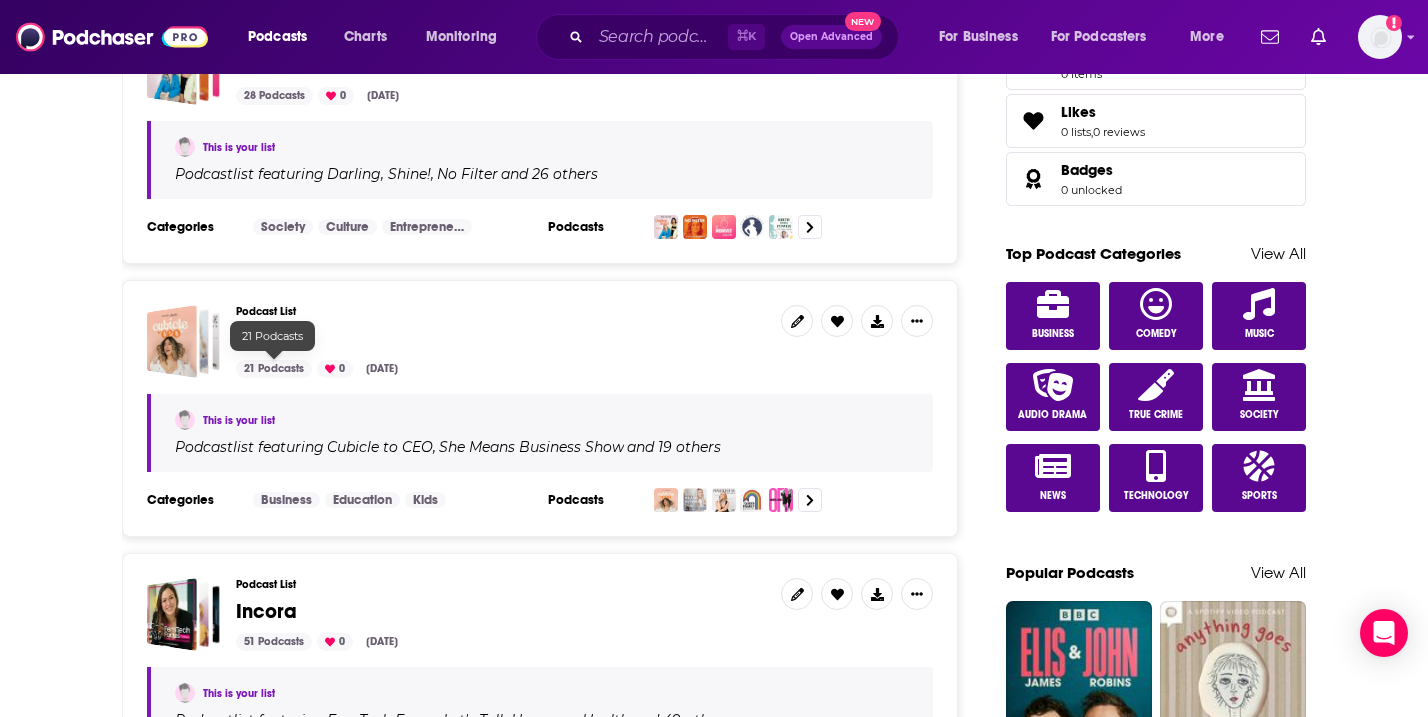 click on "21   Podcasts" at bounding box center (274, 369) 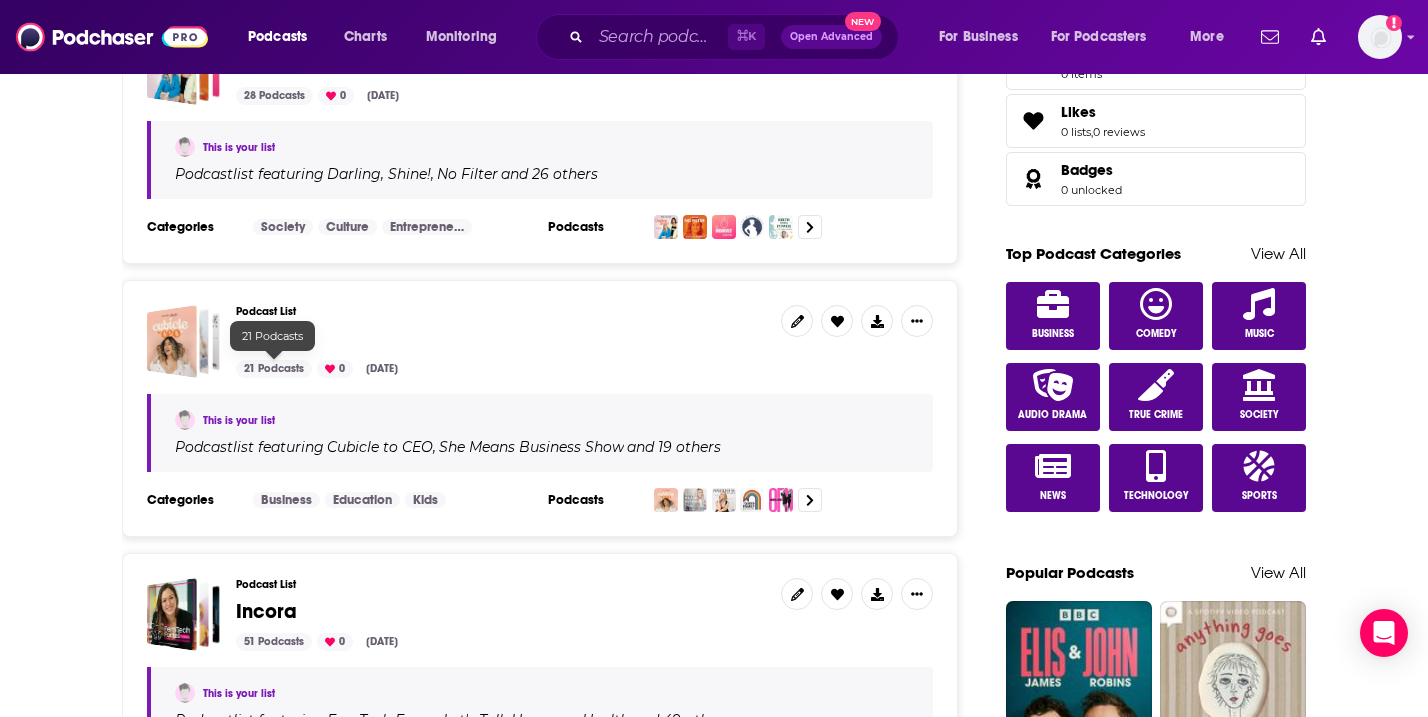 click on "21   Podcasts" at bounding box center [274, 369] 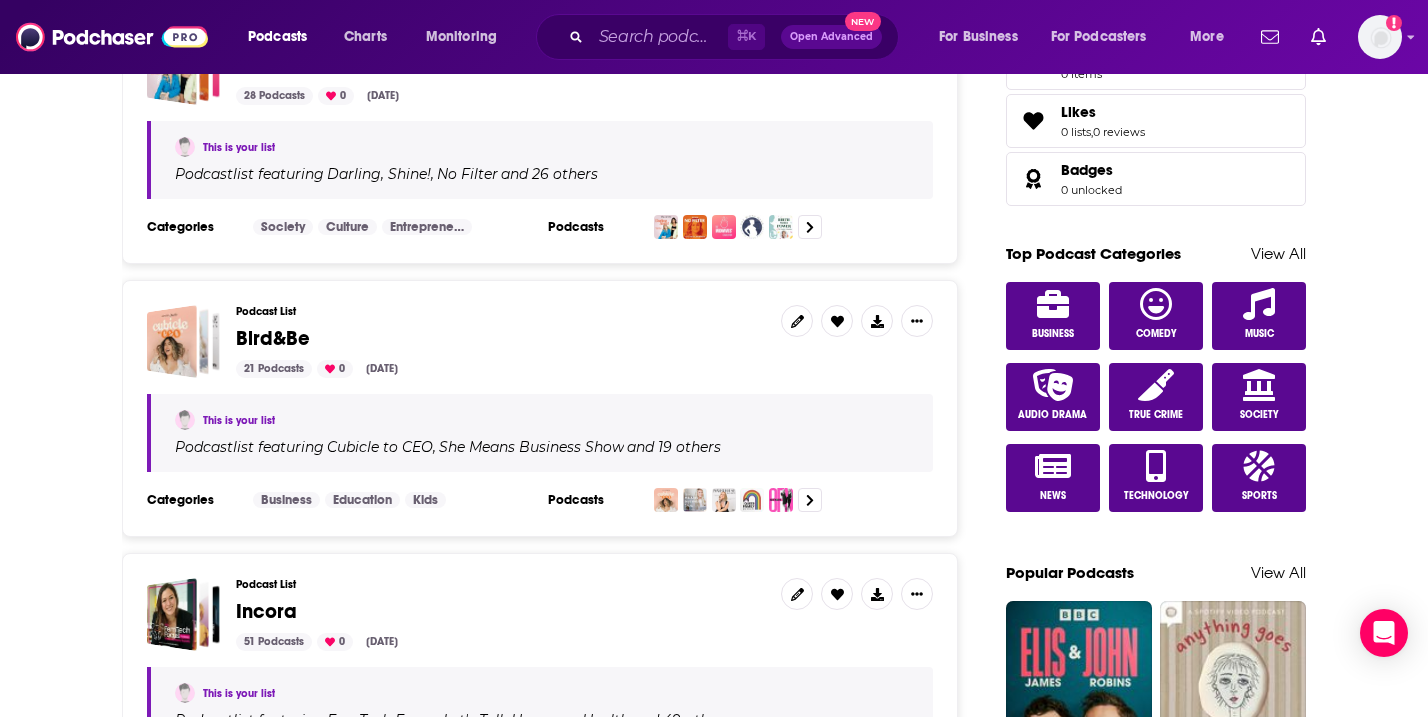 click on "This is your list Podcast  list featuring  [PERSON_NAME] to CEO ,  She Means Business Show and 19 others" at bounding box center (540, 441) 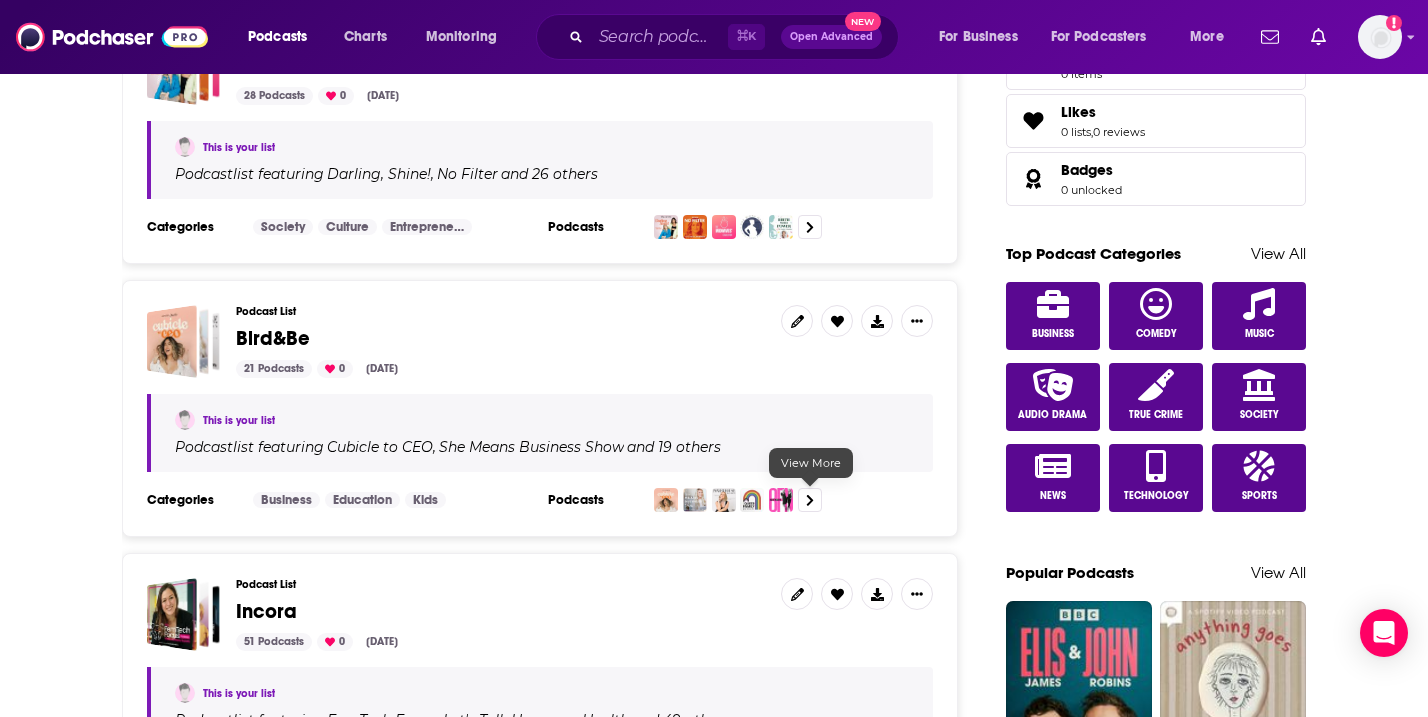 click at bounding box center (810, 500) 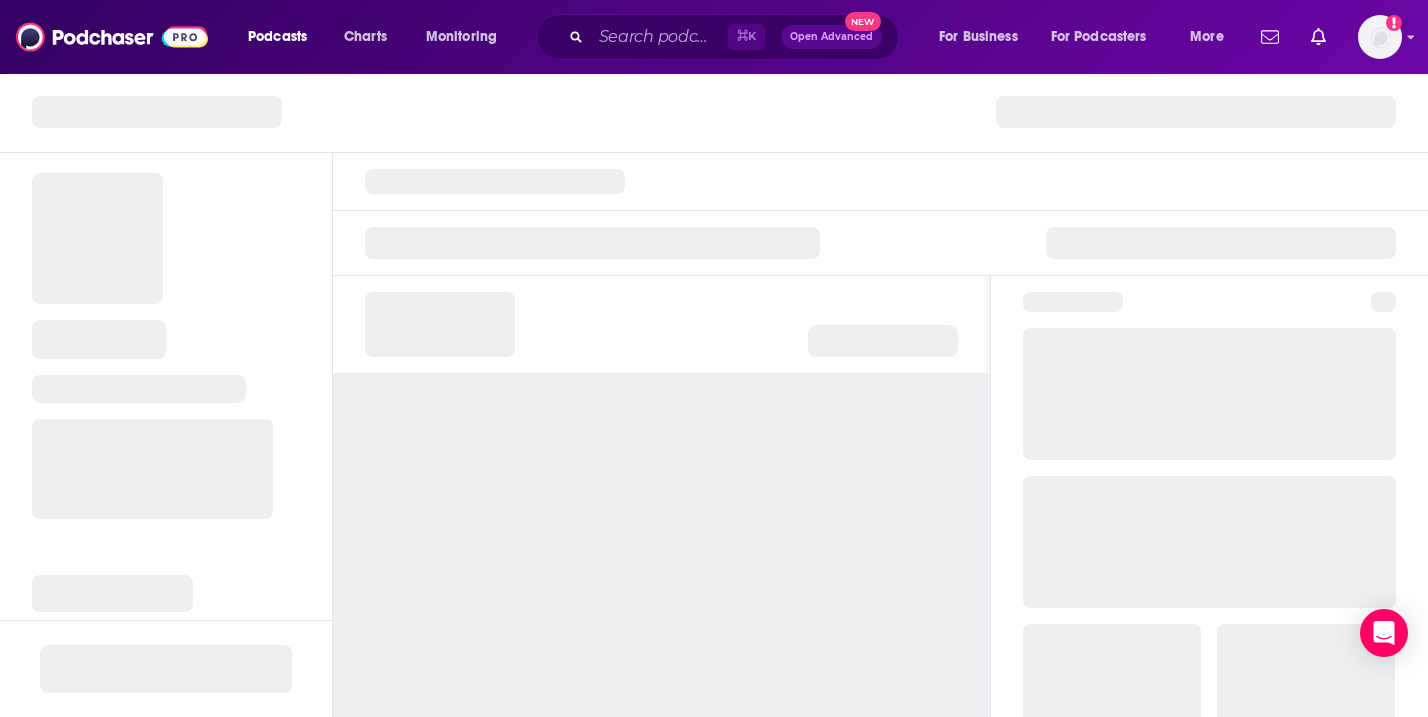 scroll, scrollTop: 0, scrollLeft: 0, axis: both 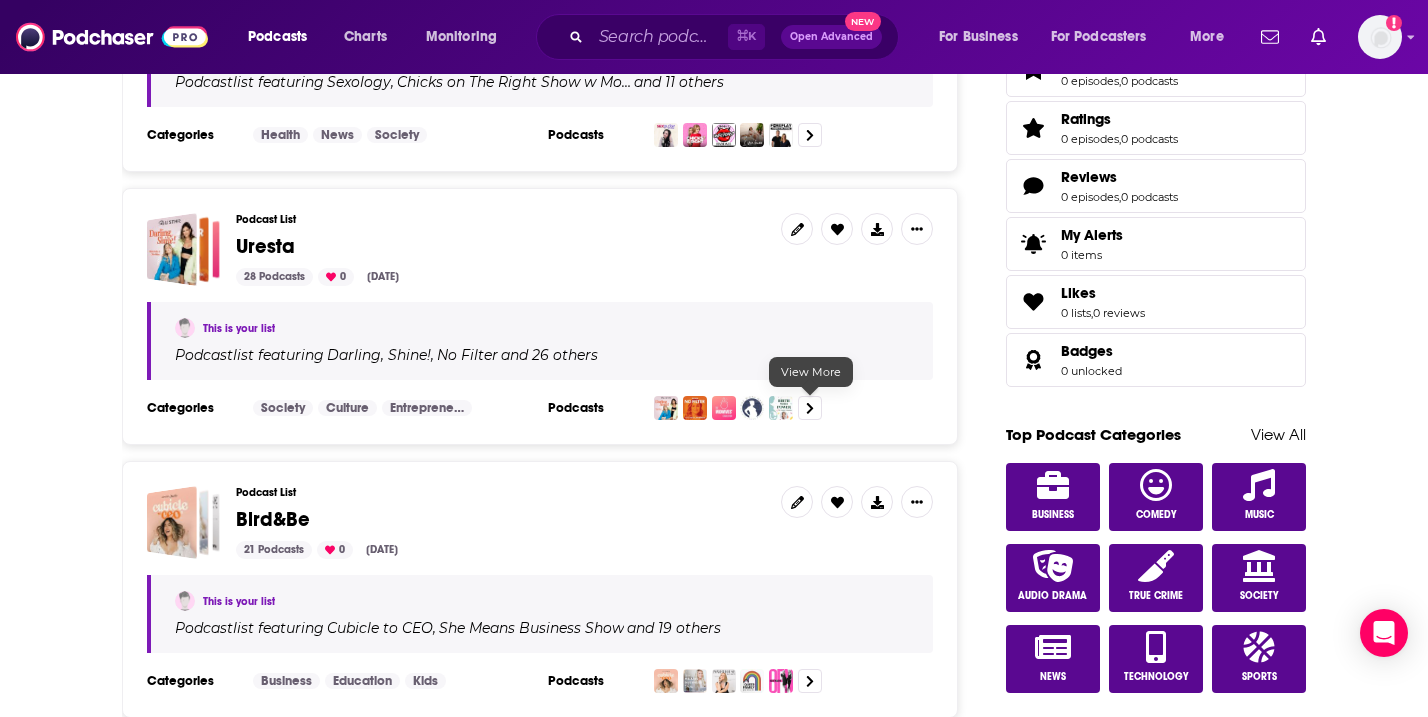 click at bounding box center (810, 408) 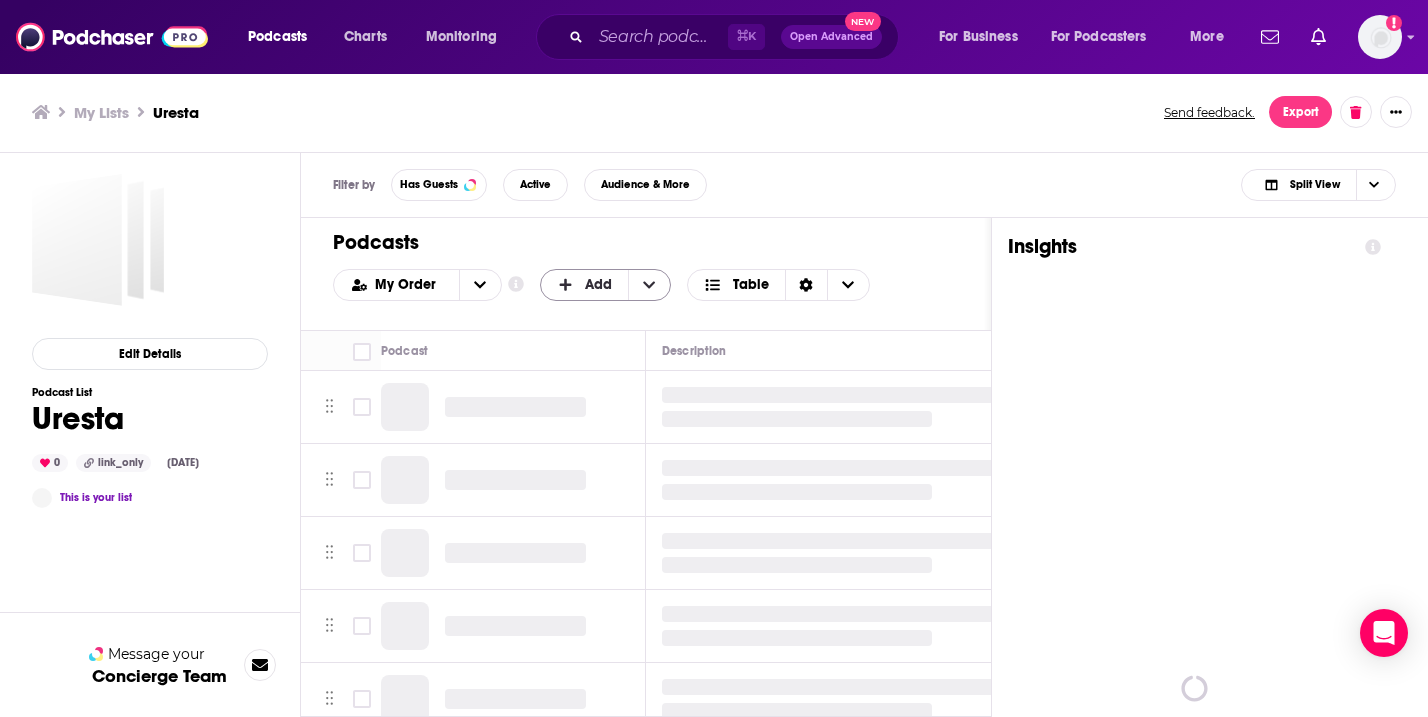 scroll, scrollTop: 0, scrollLeft: 0, axis: both 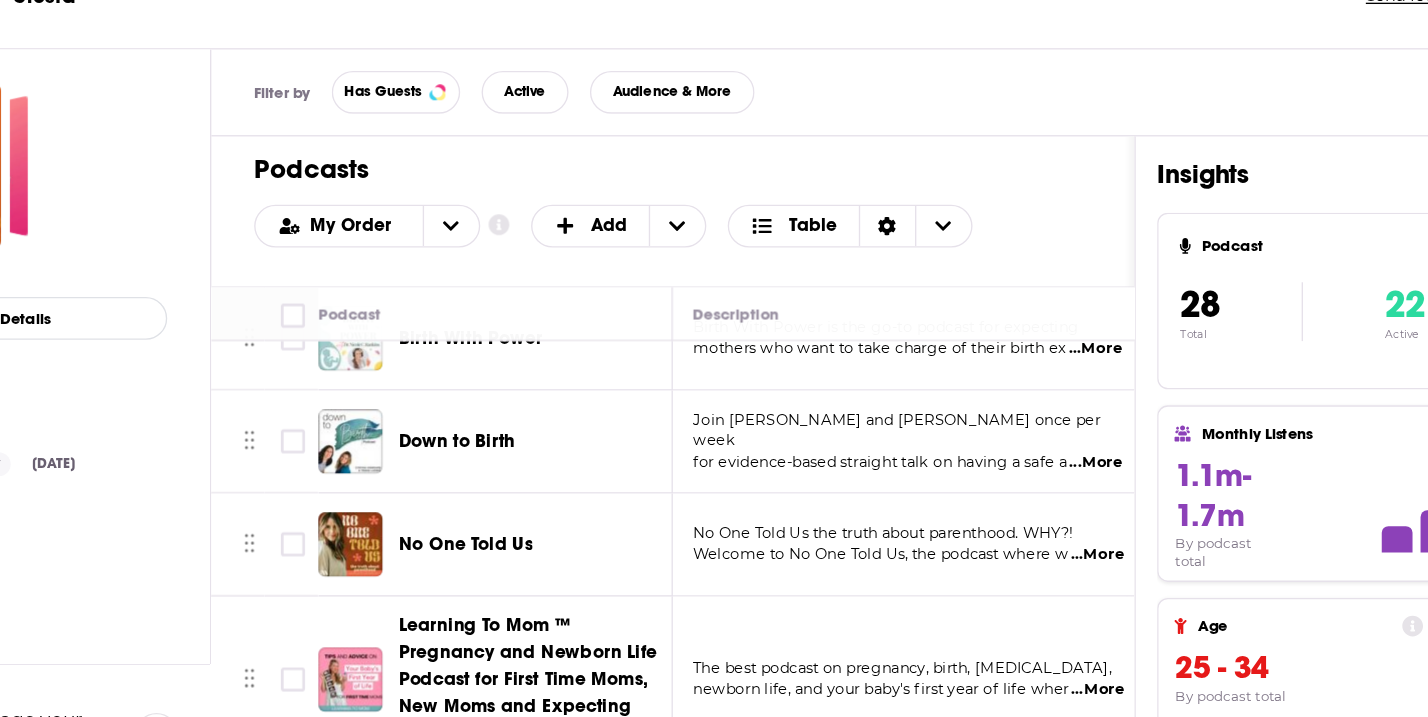 click on "...More" at bounding box center (963, 531) 